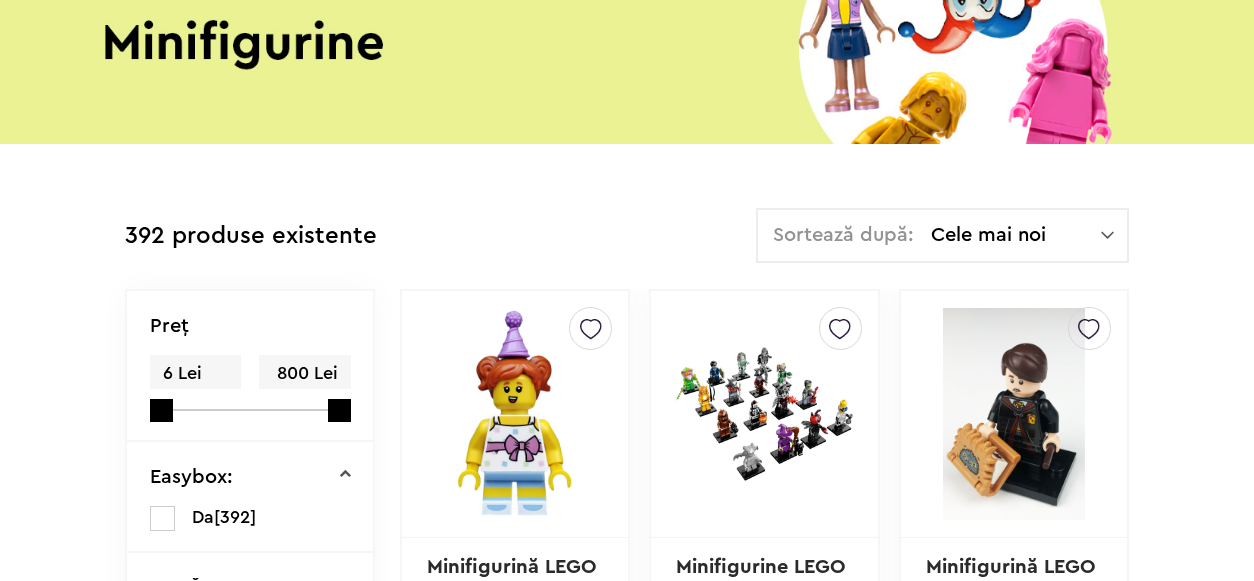 scroll, scrollTop: 0, scrollLeft: 0, axis: both 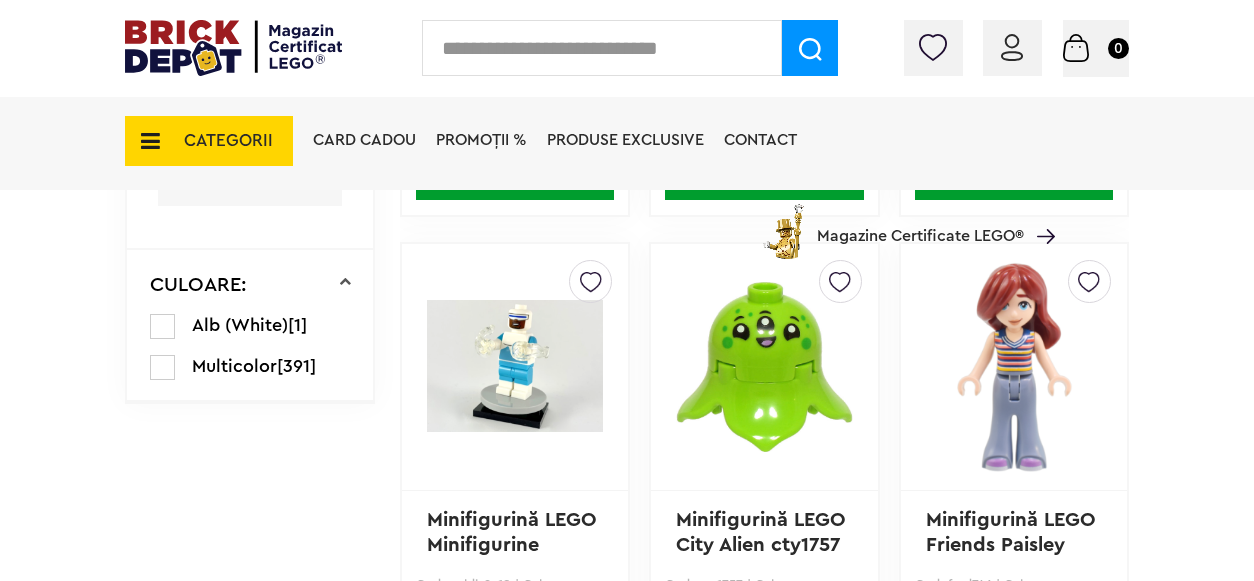 click on "CATEGORII" at bounding box center [228, 140] 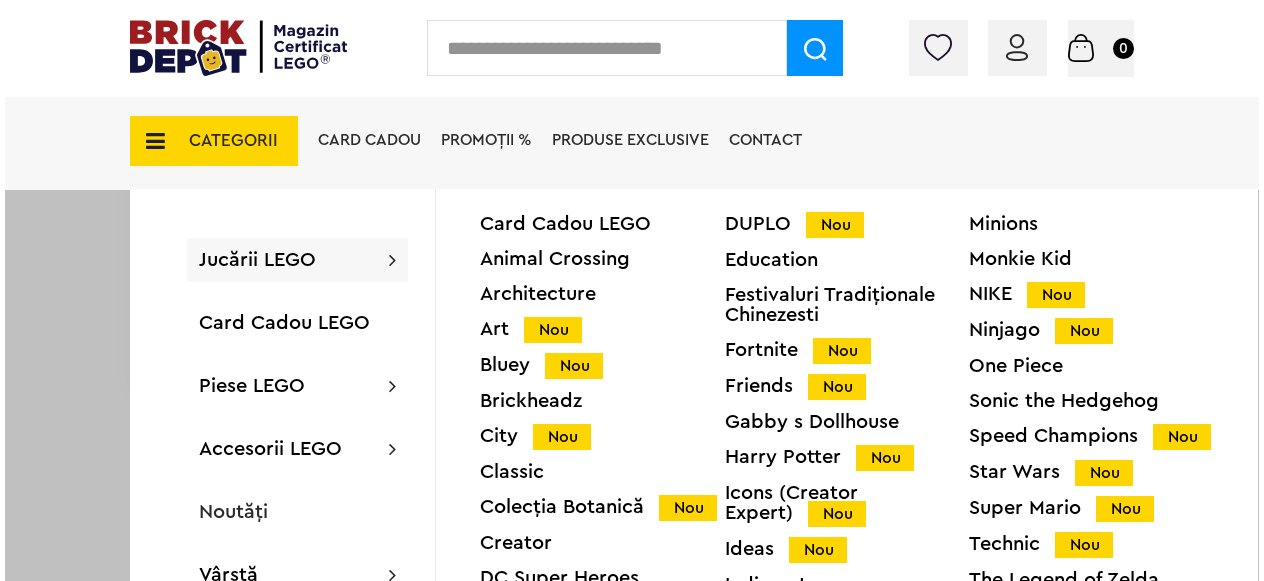 scroll, scrollTop: 1120, scrollLeft: 0, axis: vertical 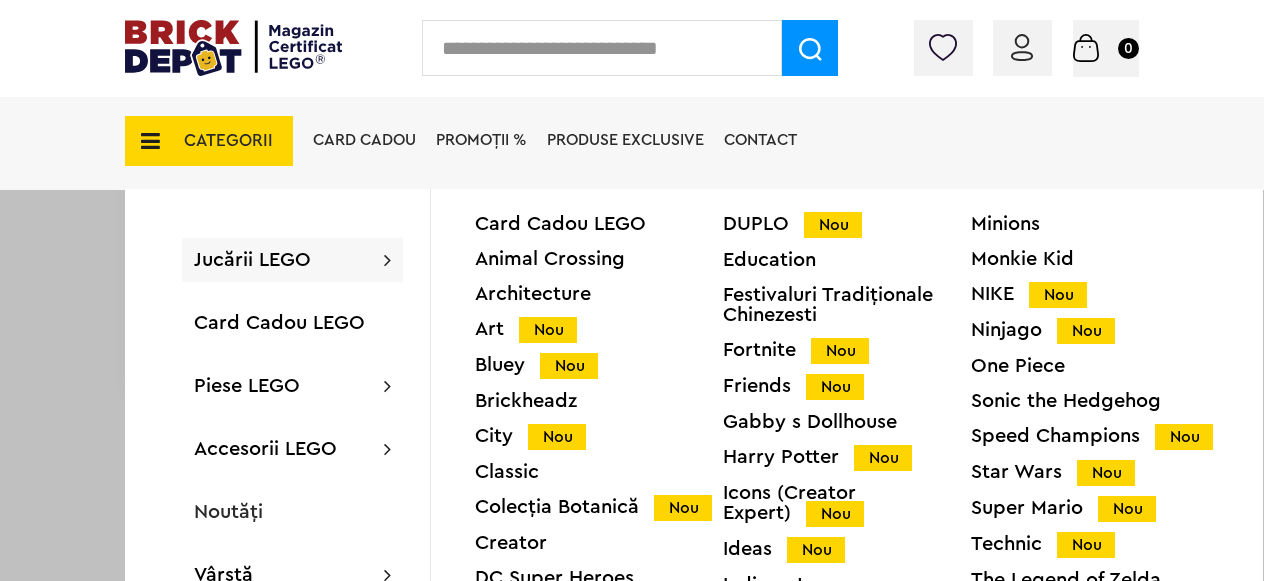 click on "Ninjago Nou" at bounding box center [1095, 330] 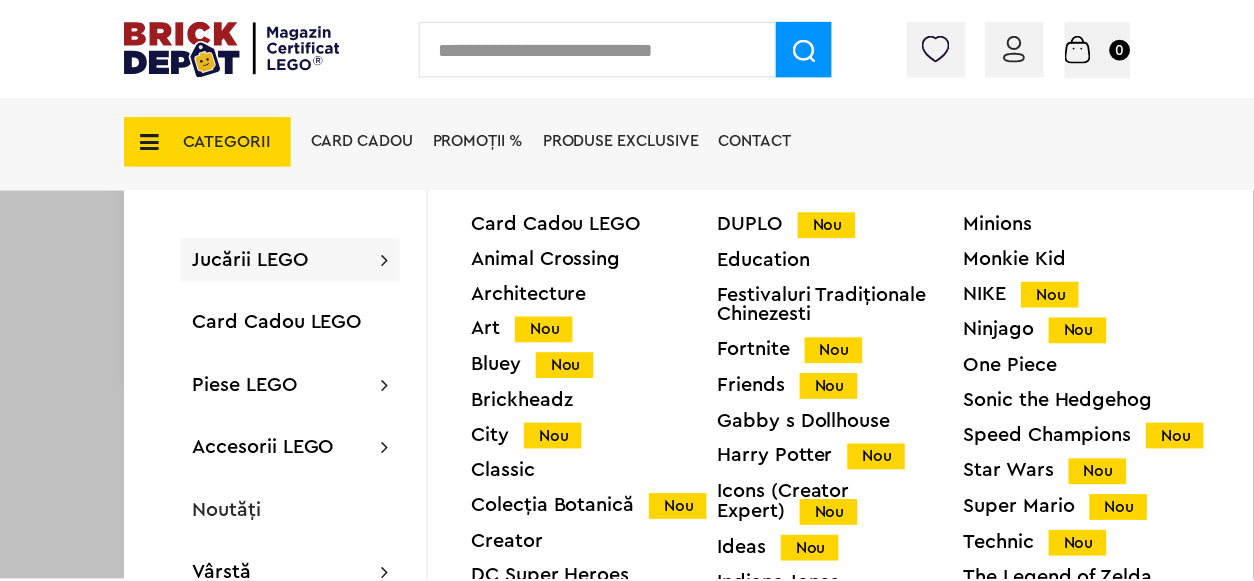 scroll, scrollTop: 1119, scrollLeft: 0, axis: vertical 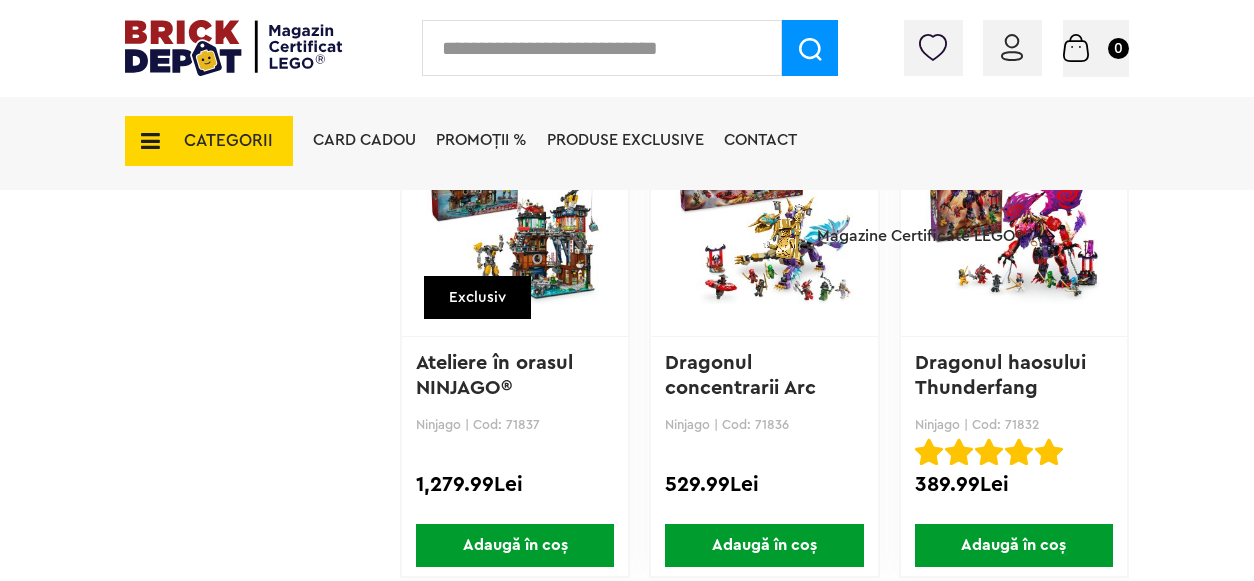 click at bounding box center [515, 216] 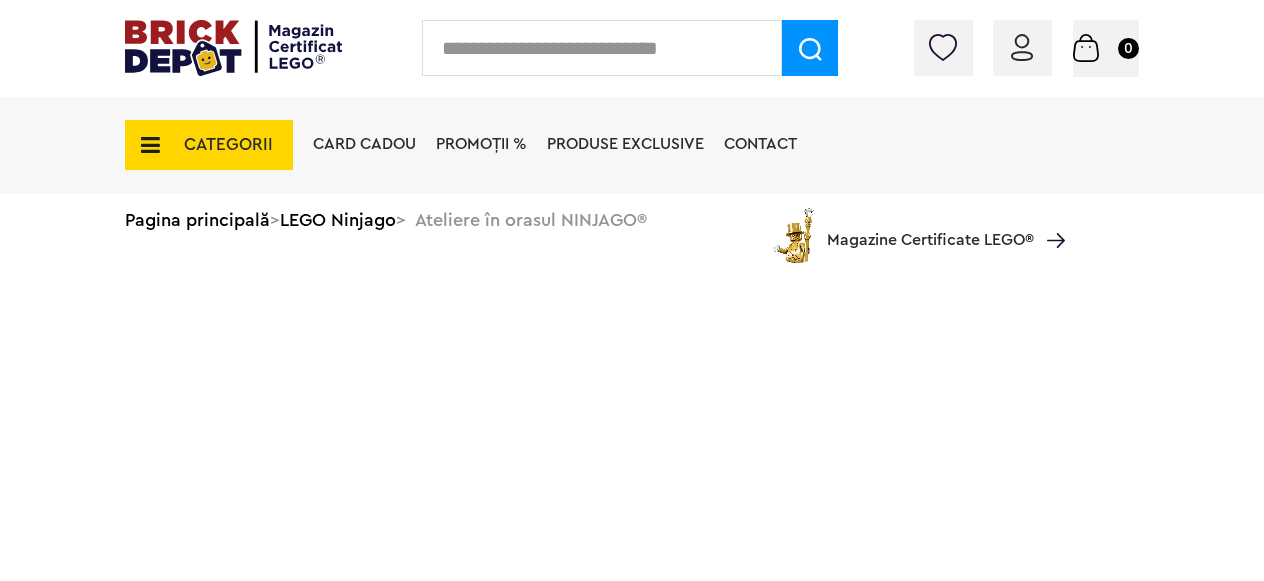 scroll, scrollTop: 0, scrollLeft: 0, axis: both 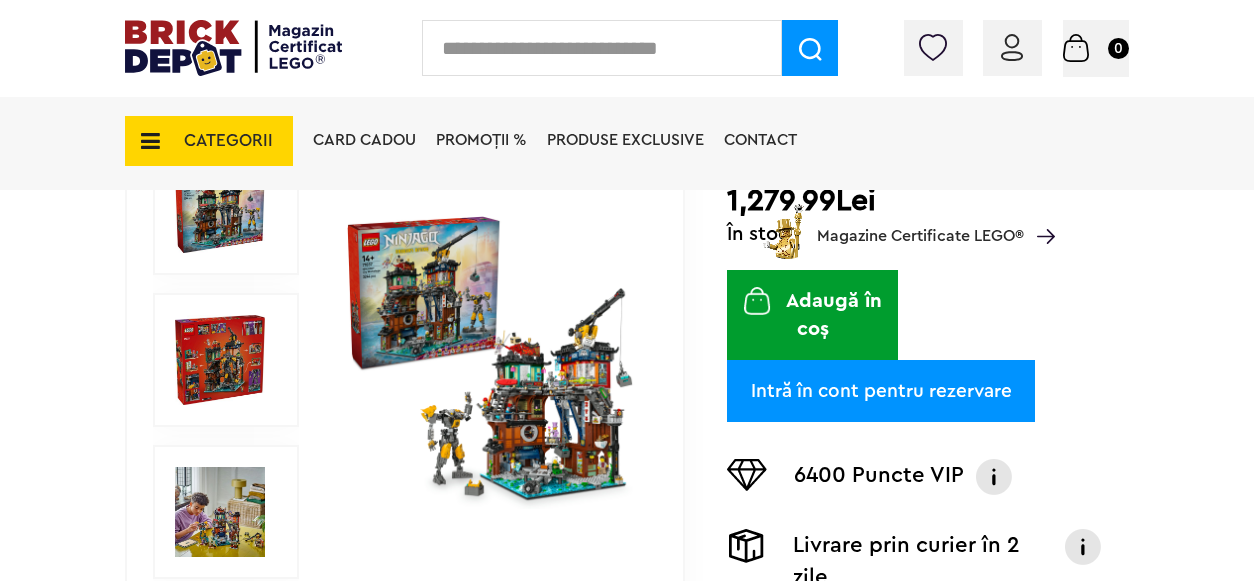 click at bounding box center (220, 360) 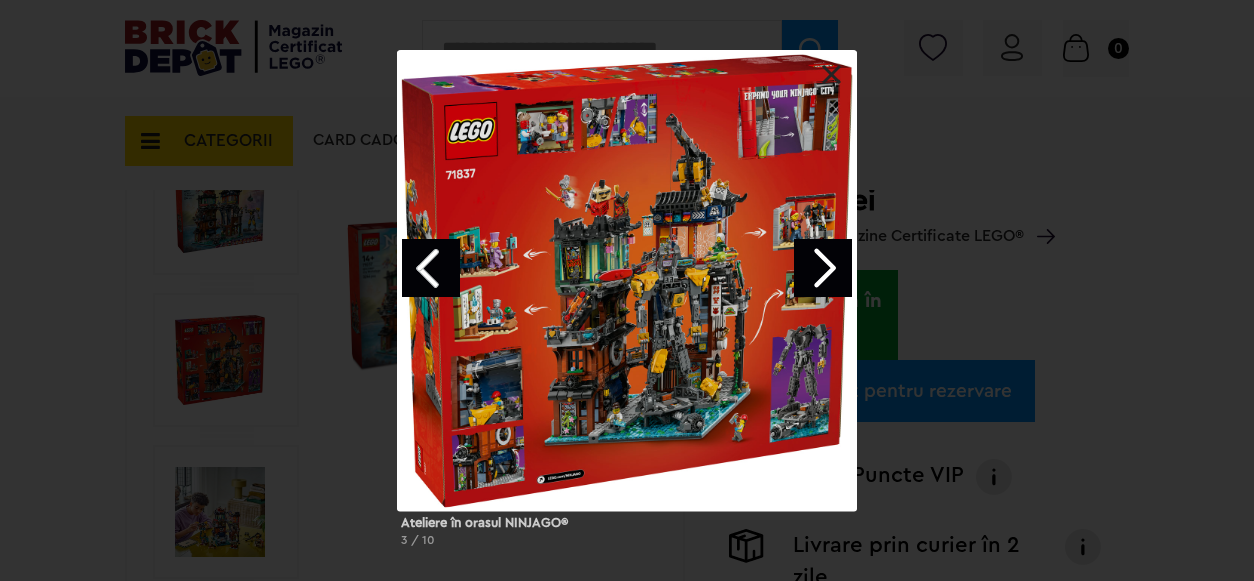 click at bounding box center [832, 75] 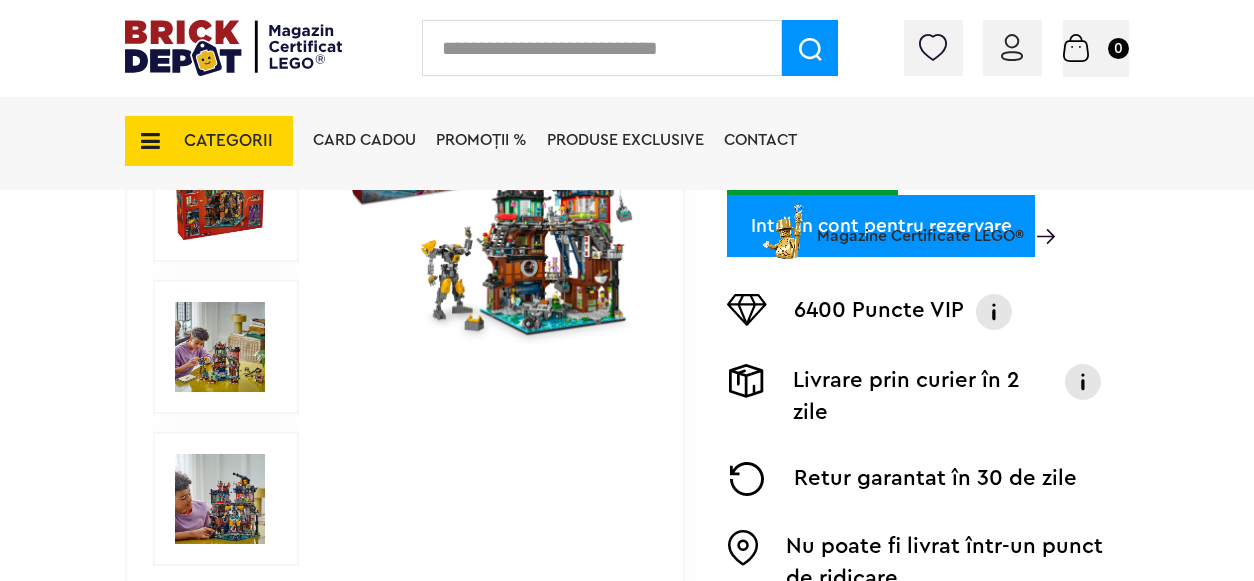 scroll, scrollTop: 760, scrollLeft: 0, axis: vertical 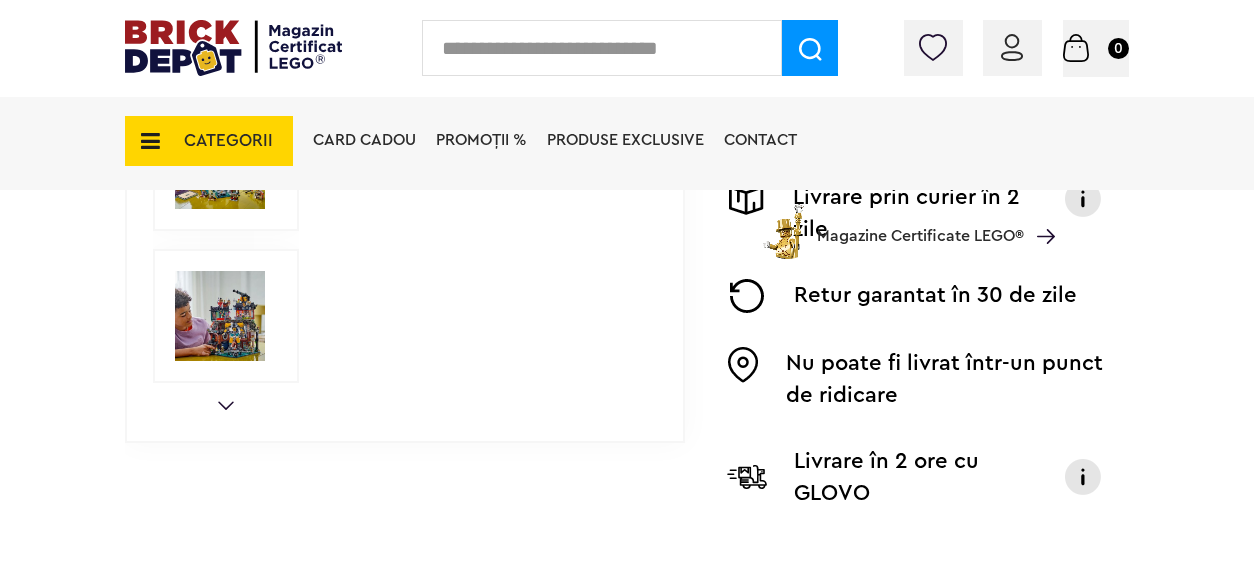 click on "Prev Next
1/9" at bounding box center [405, 12] 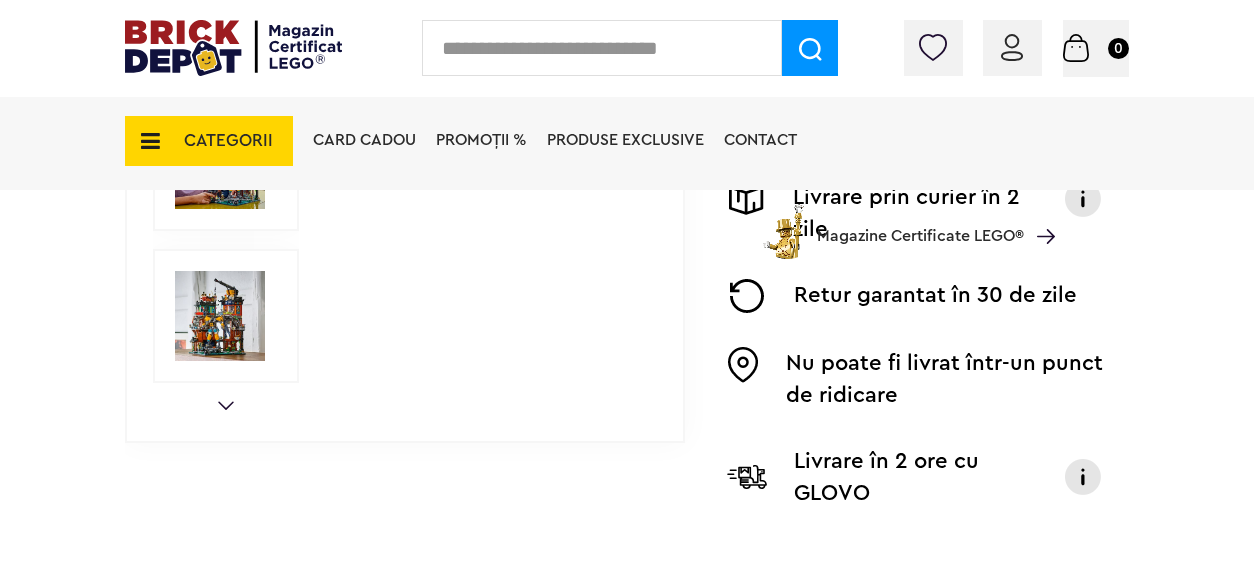 click on "Next" at bounding box center (226, 405) 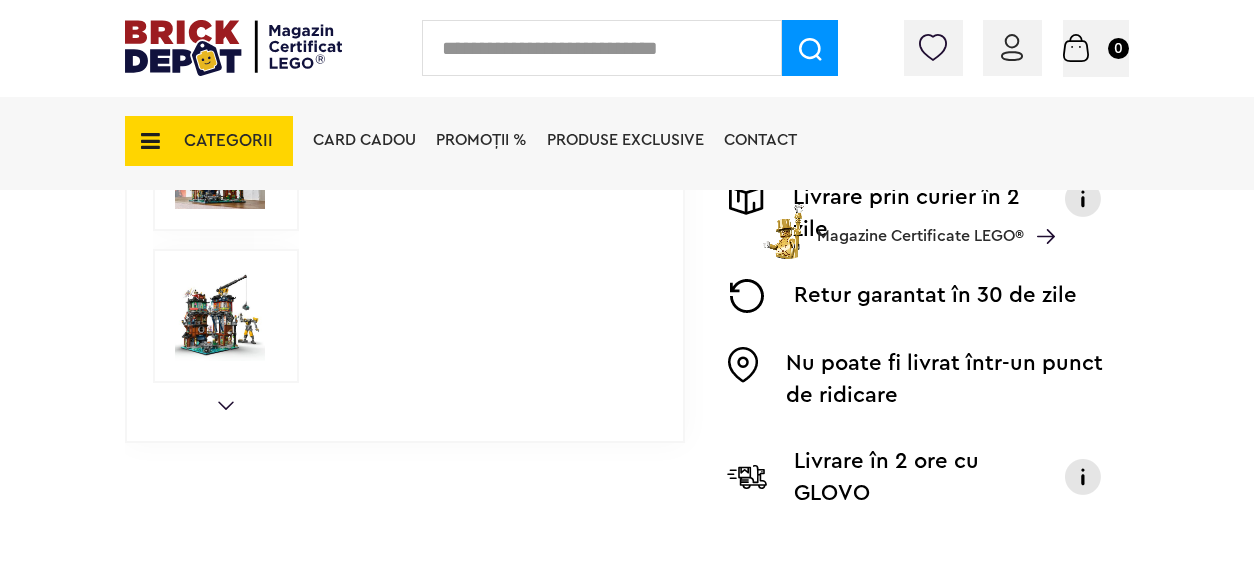 click on "Next" at bounding box center [226, 405] 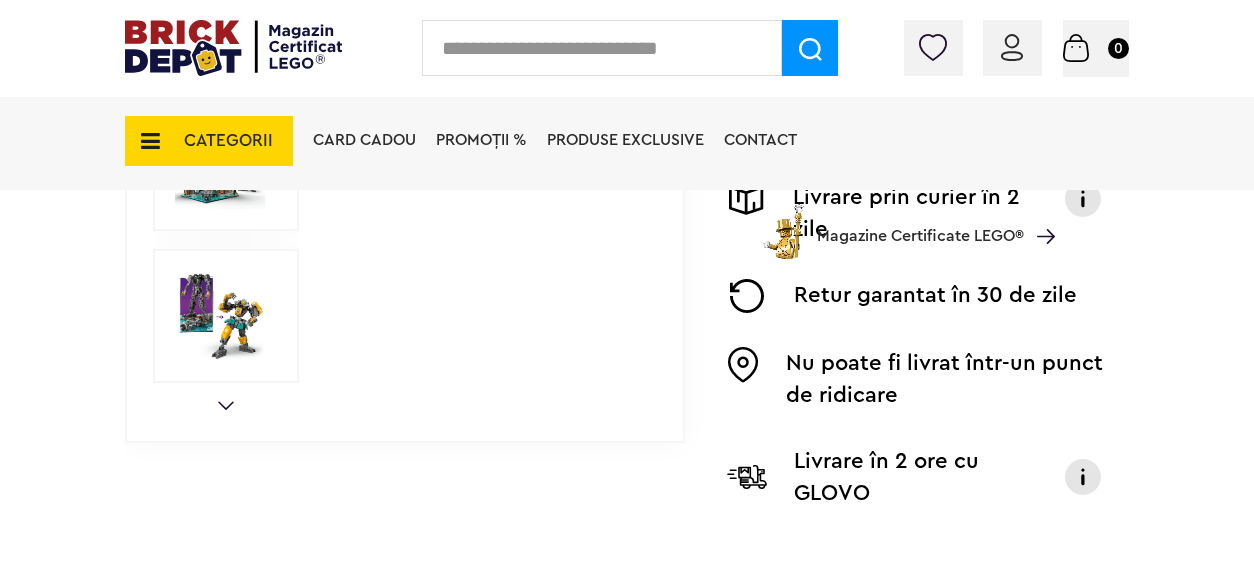 click on "Next" at bounding box center [226, 405] 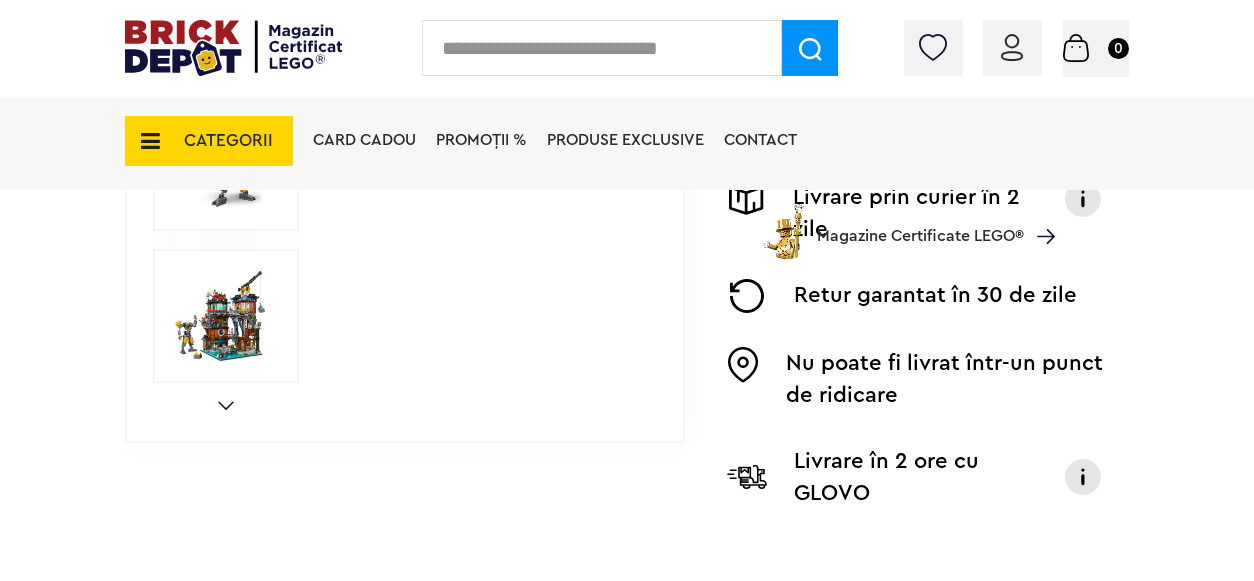 click on "Next" at bounding box center (226, 405) 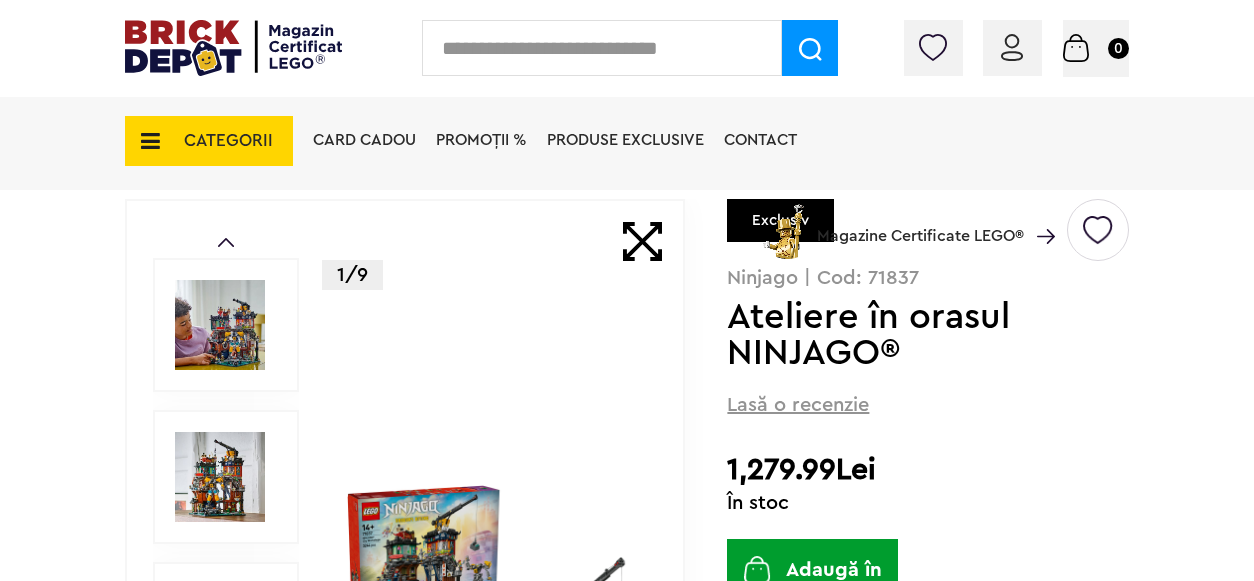 scroll, scrollTop: 312, scrollLeft: 0, axis: vertical 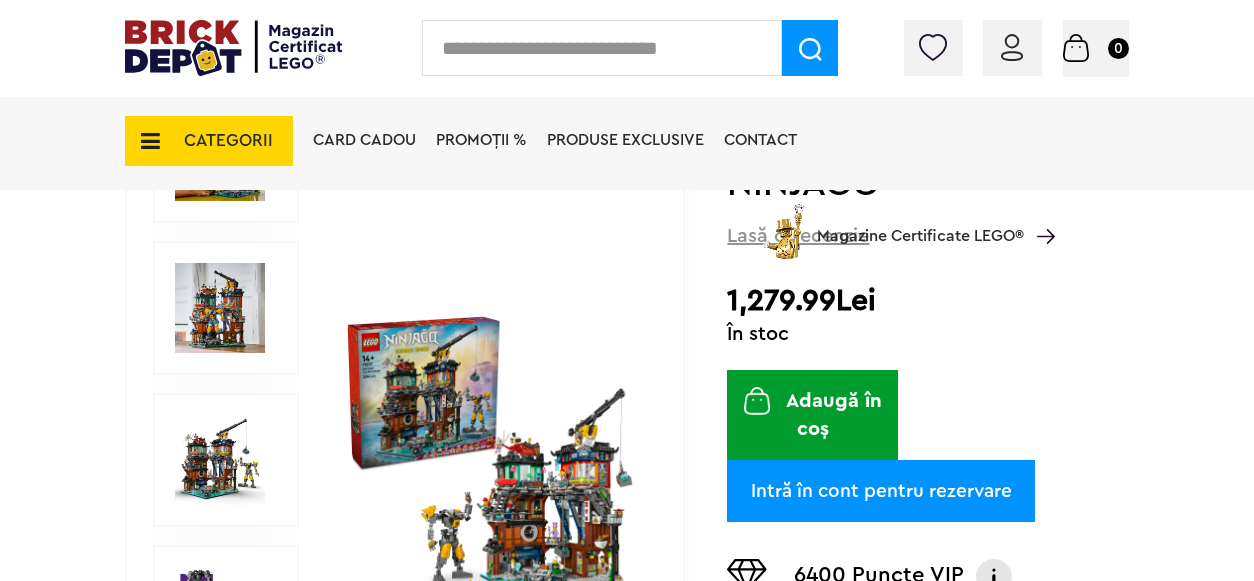 click at bounding box center [491, 460] 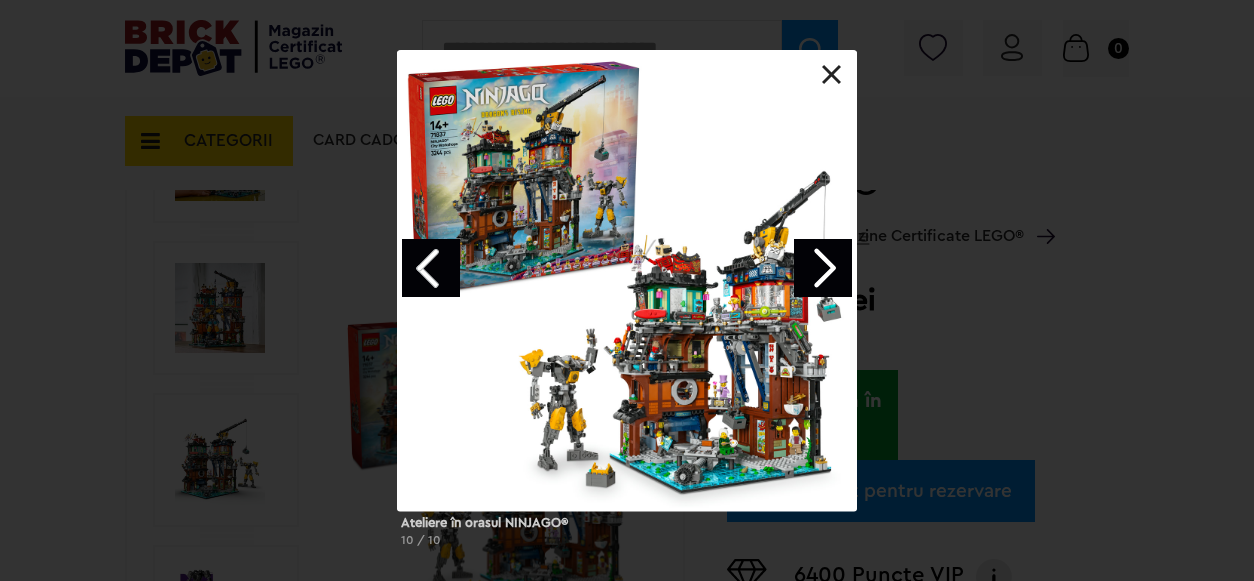 click at bounding box center (627, 280) 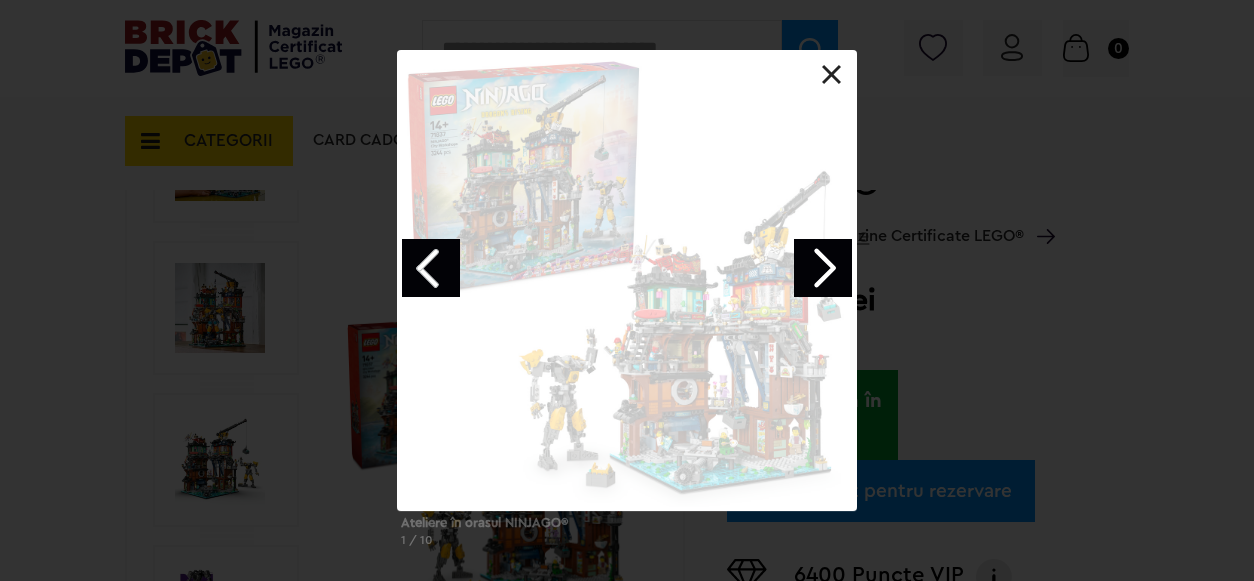 click at bounding box center [823, 268] 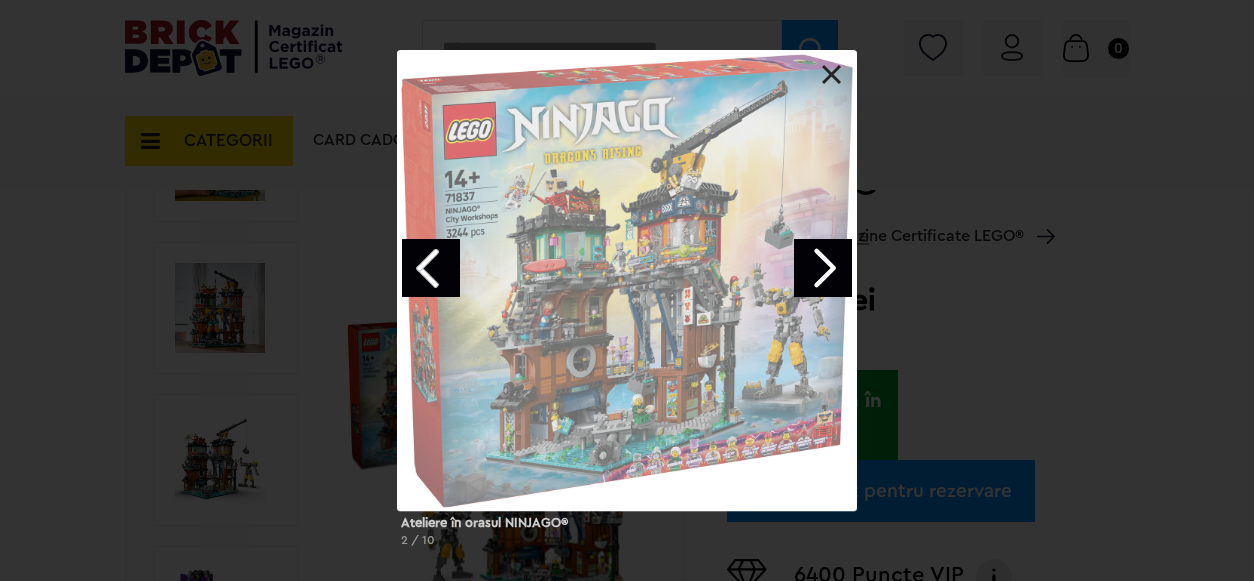 click at bounding box center [823, 268] 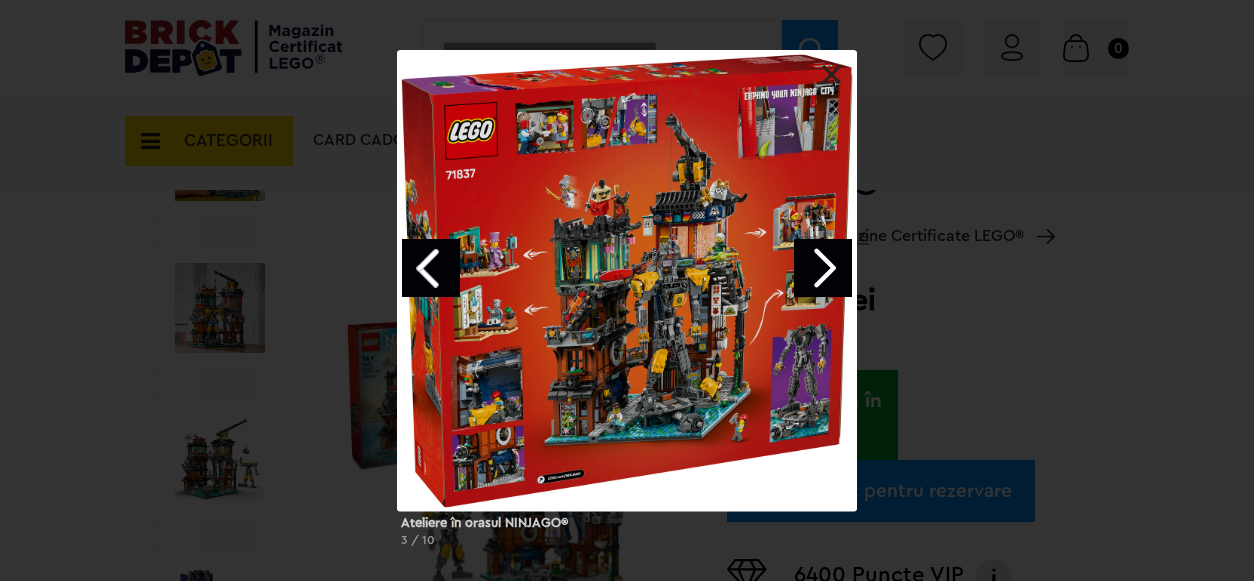 click at bounding box center (431, 268) 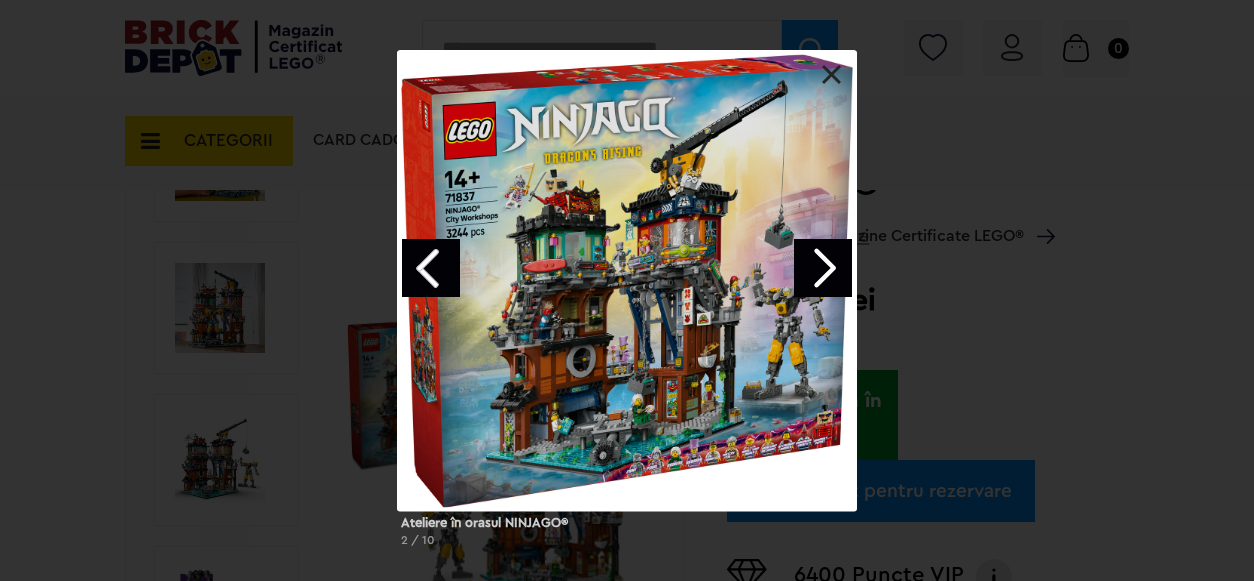 click at bounding box center (823, 268) 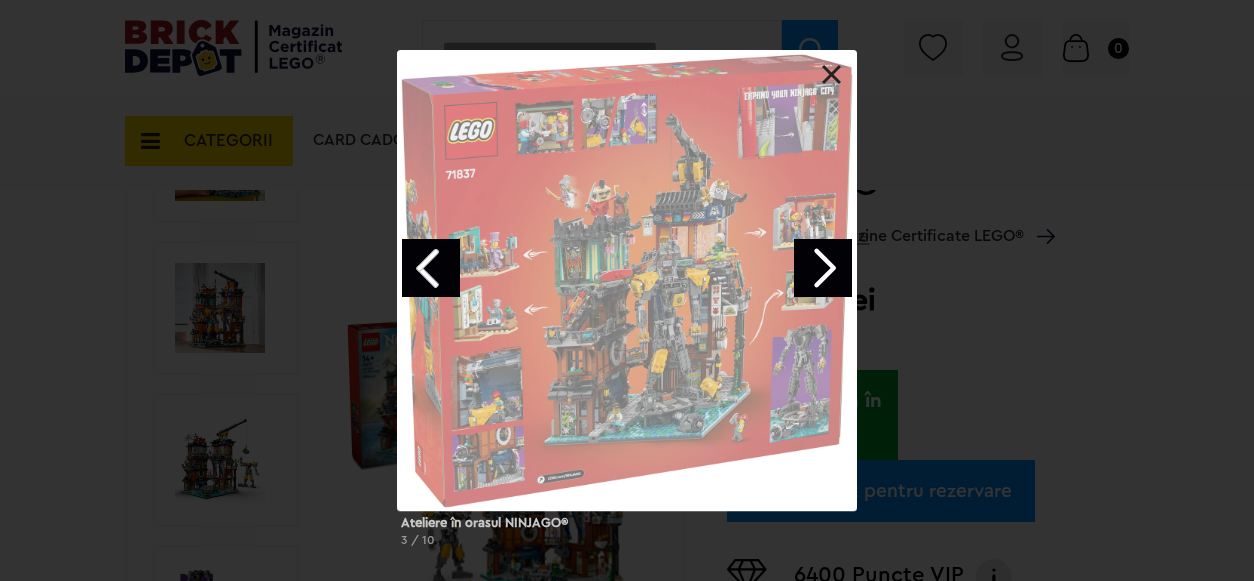 click at bounding box center (823, 268) 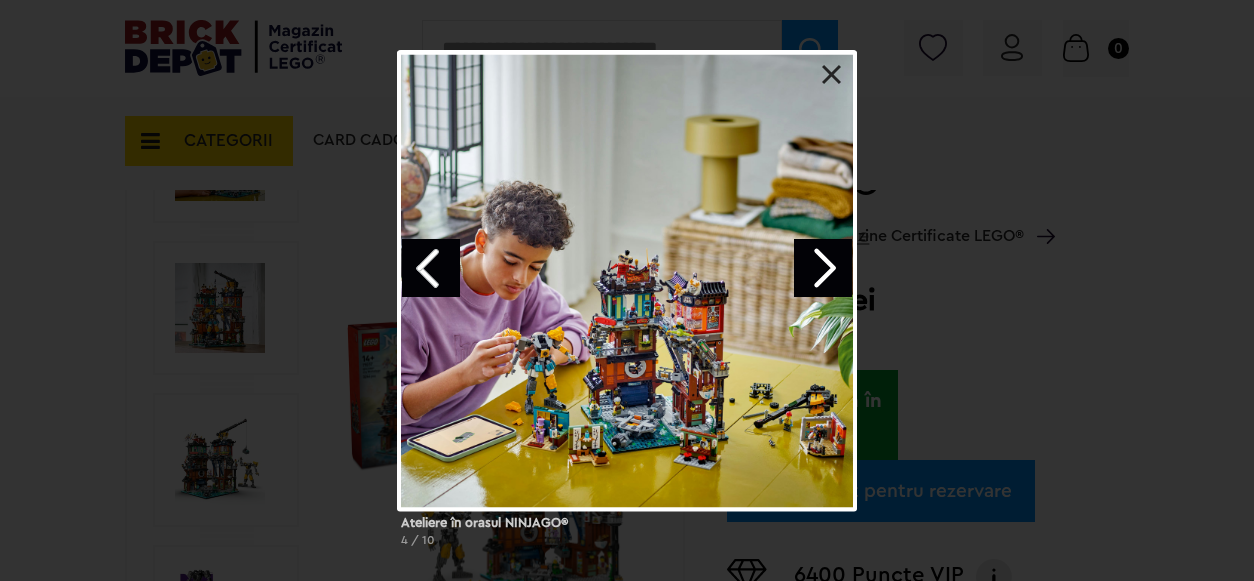 click at bounding box center (823, 268) 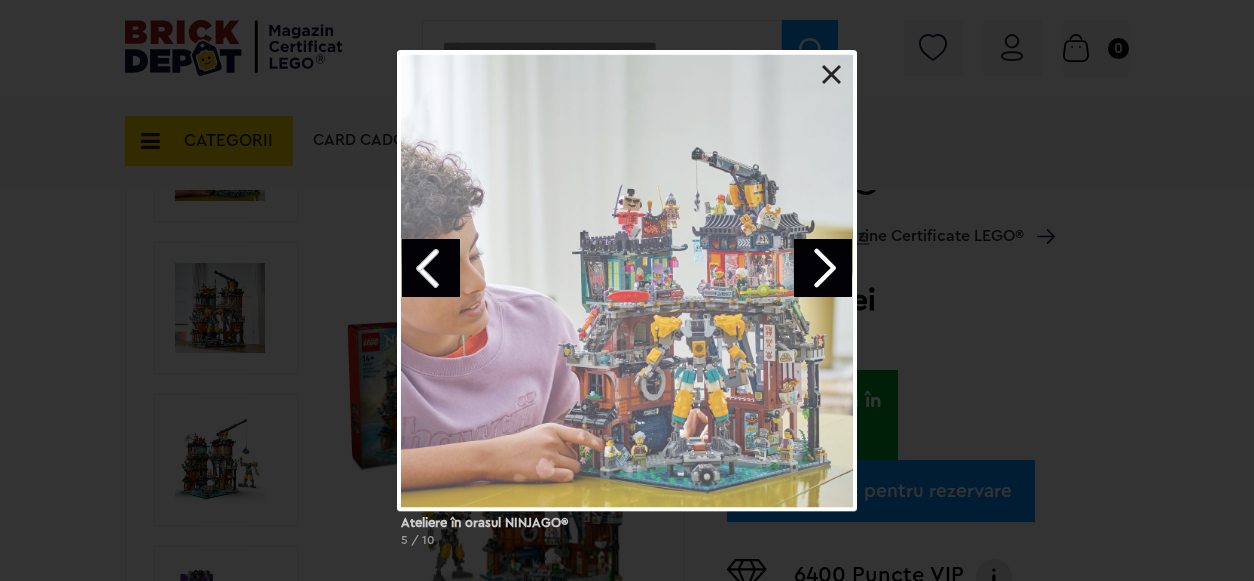 click at bounding box center (823, 268) 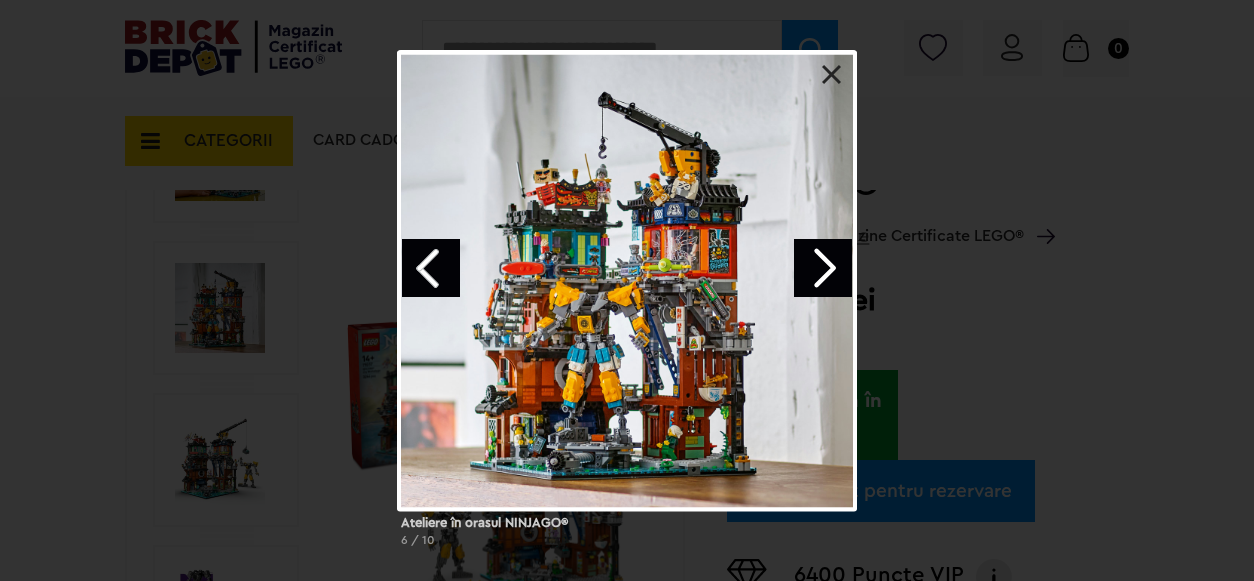 click at bounding box center (431, 268) 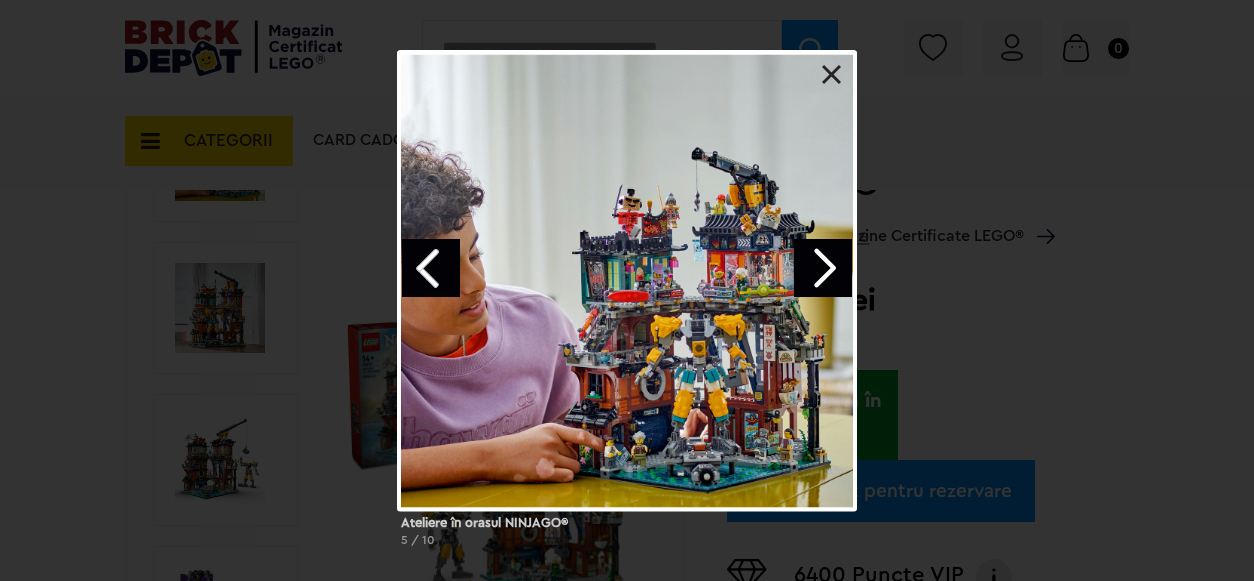 click at bounding box center (823, 268) 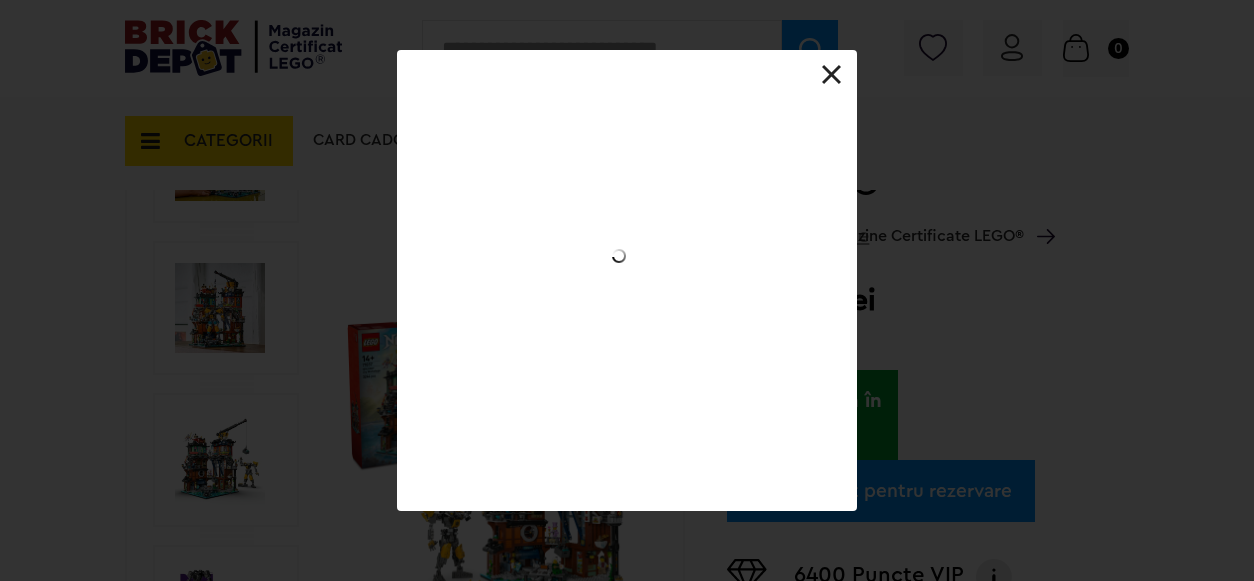 click at bounding box center (0, 0) 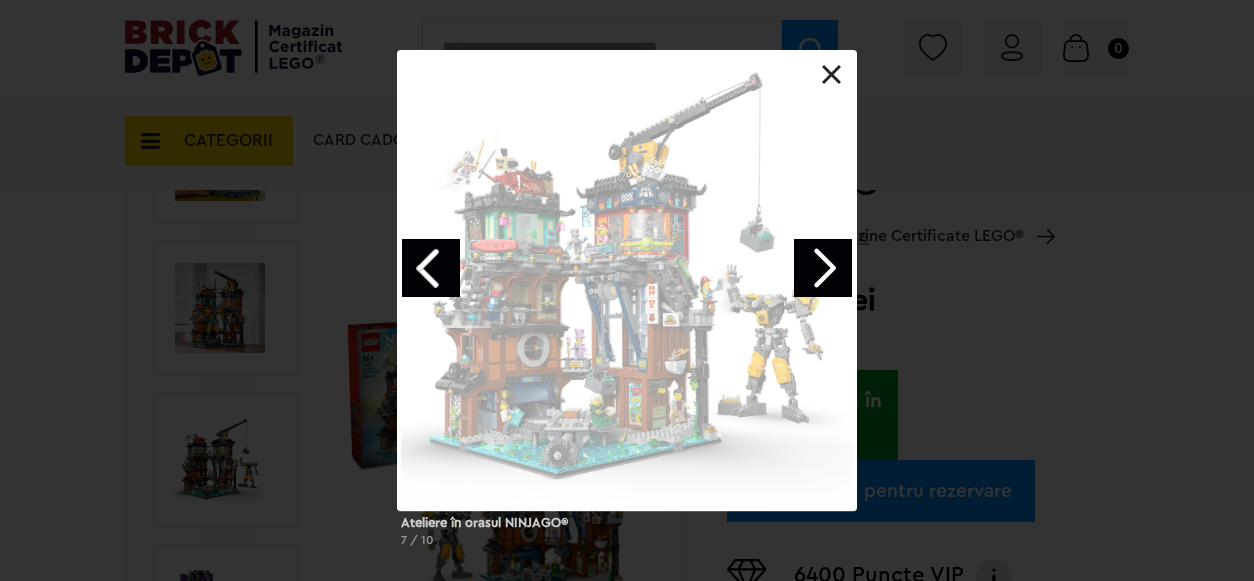 click at bounding box center [823, 268] 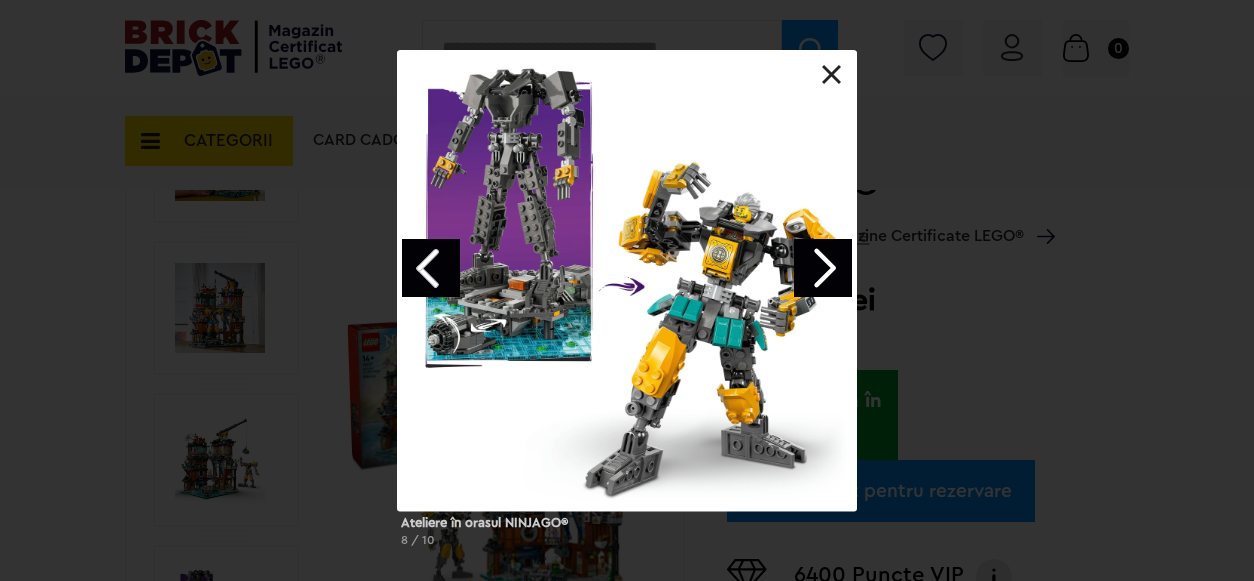 click at bounding box center (823, 268) 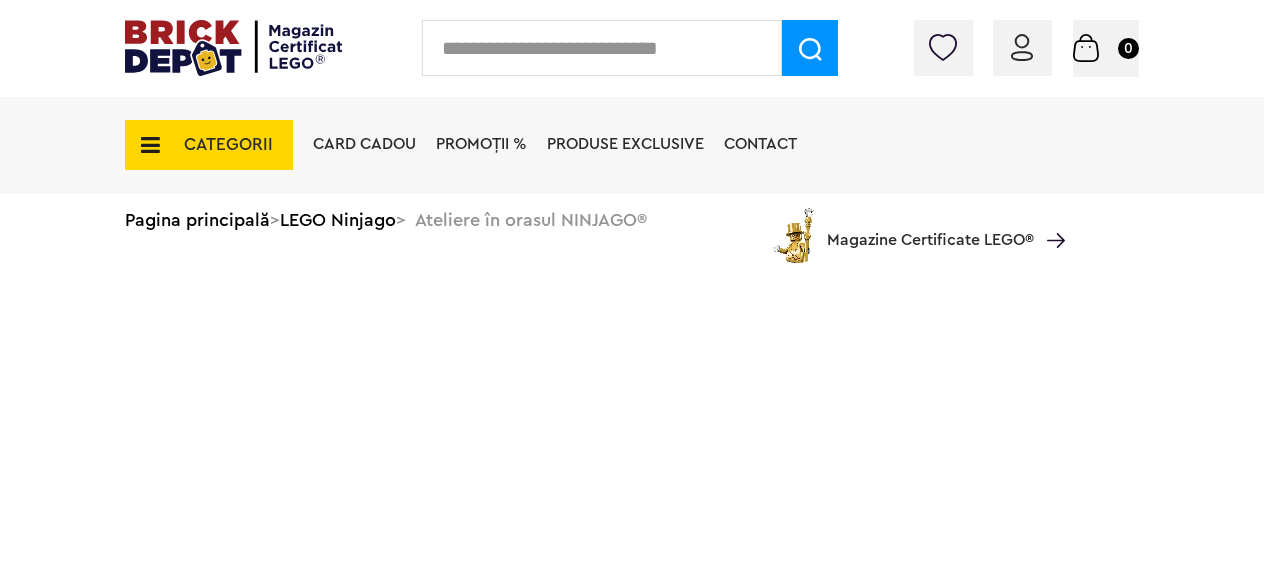 scroll, scrollTop: 0, scrollLeft: 0, axis: both 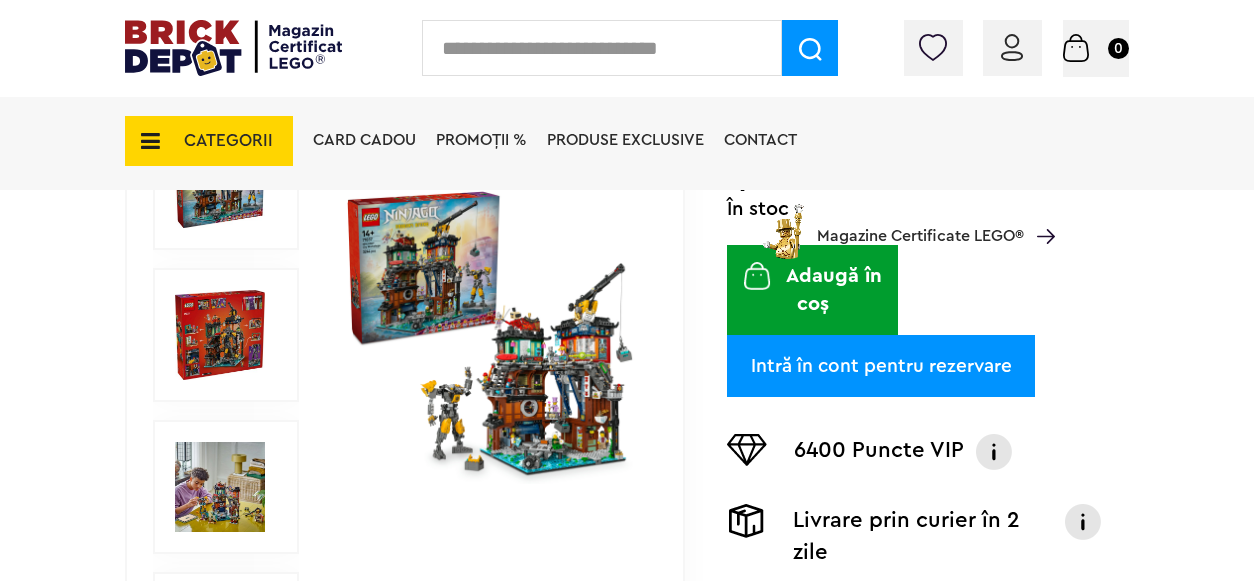 click at bounding box center [491, 335] 